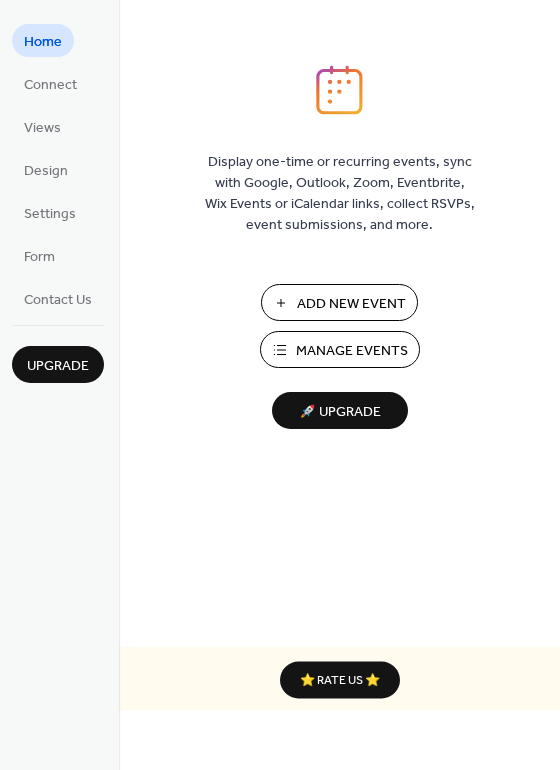 scroll, scrollTop: 0, scrollLeft: 0, axis: both 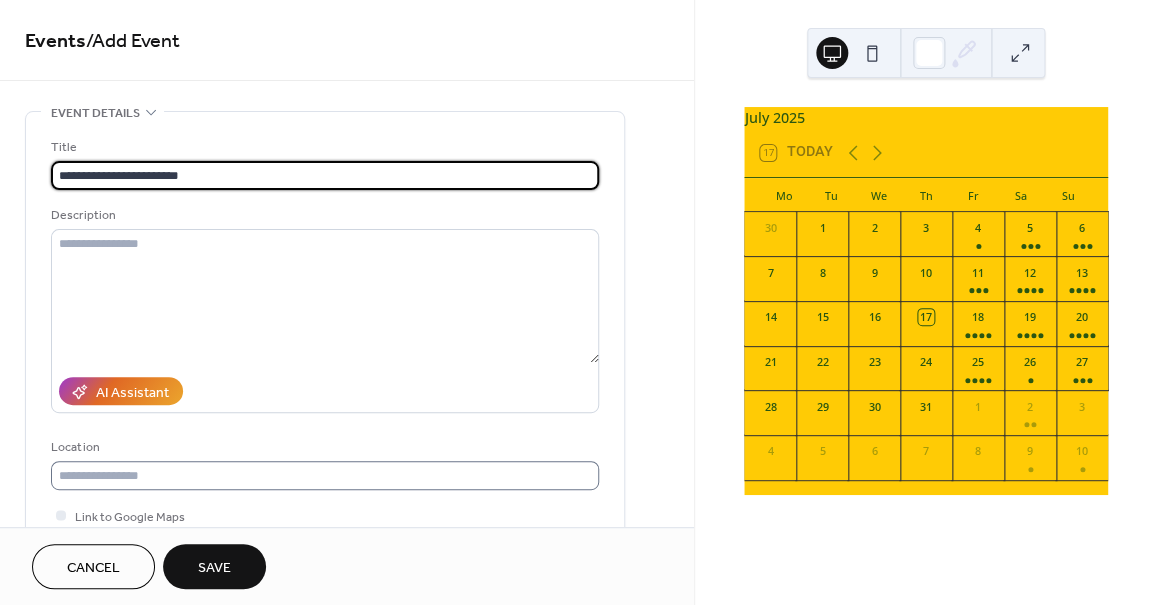 type on "**********" 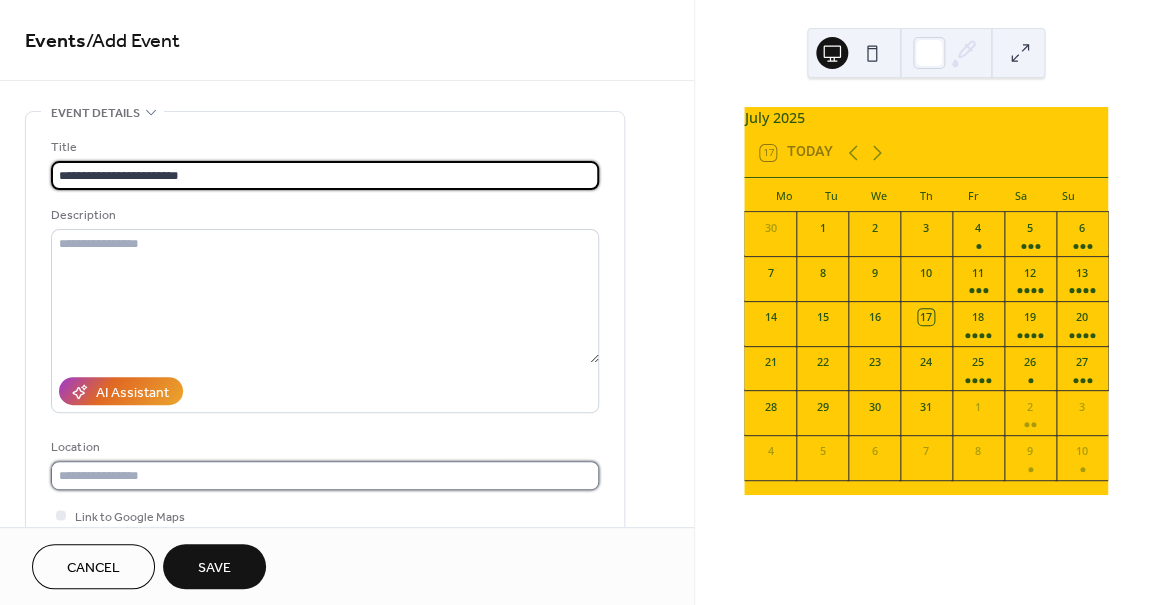 click at bounding box center [325, 475] 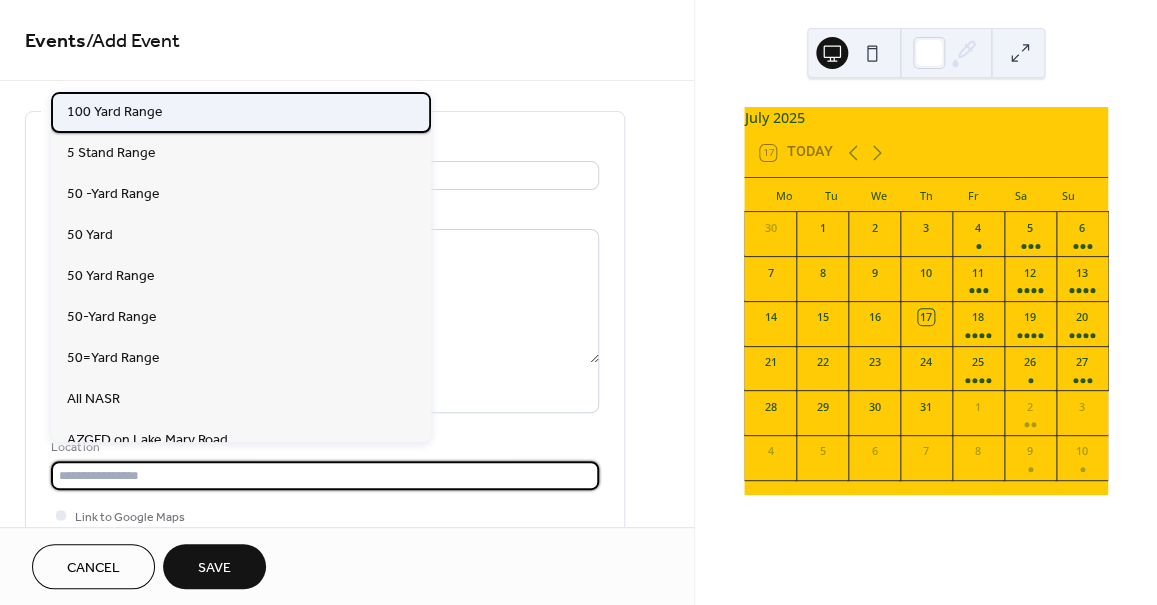 click on "100 Yard Range" at bounding box center (115, 111) 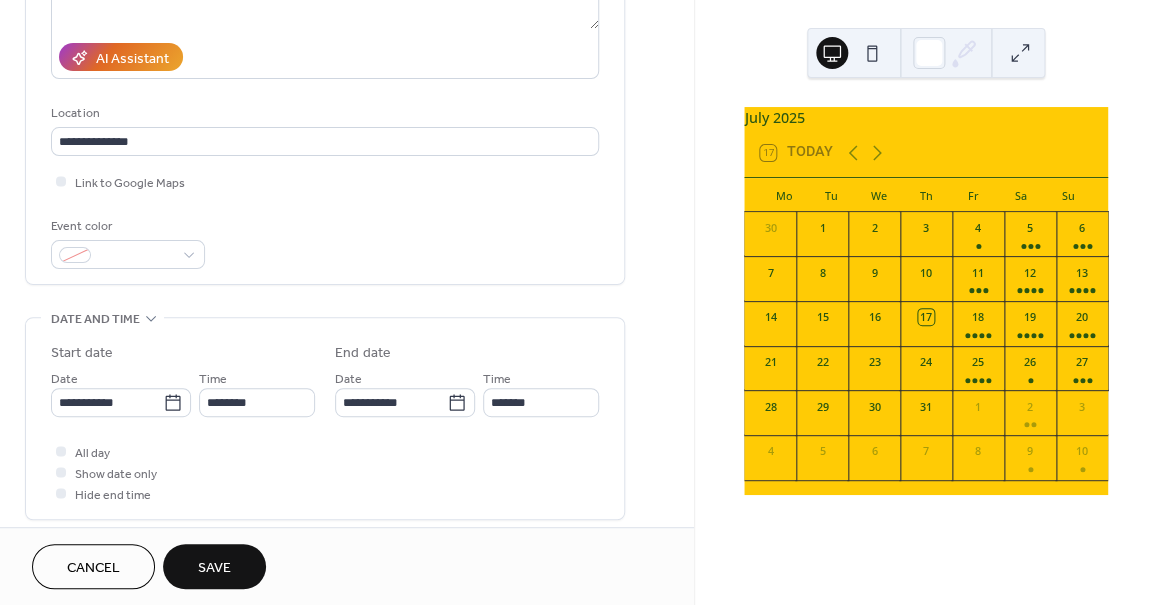 scroll, scrollTop: 350, scrollLeft: 0, axis: vertical 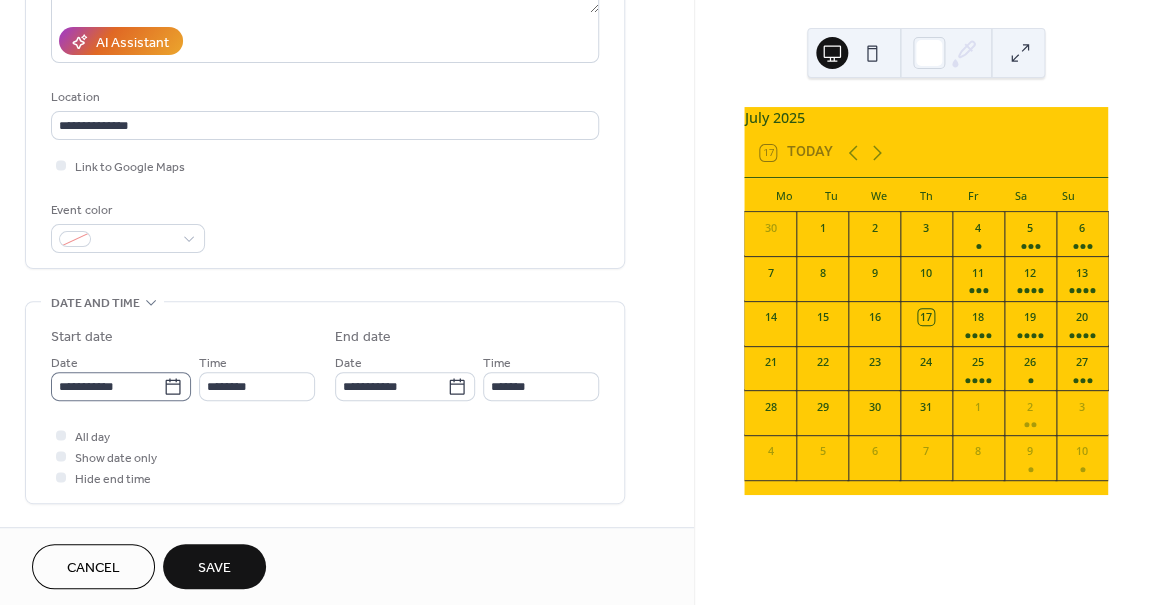 click 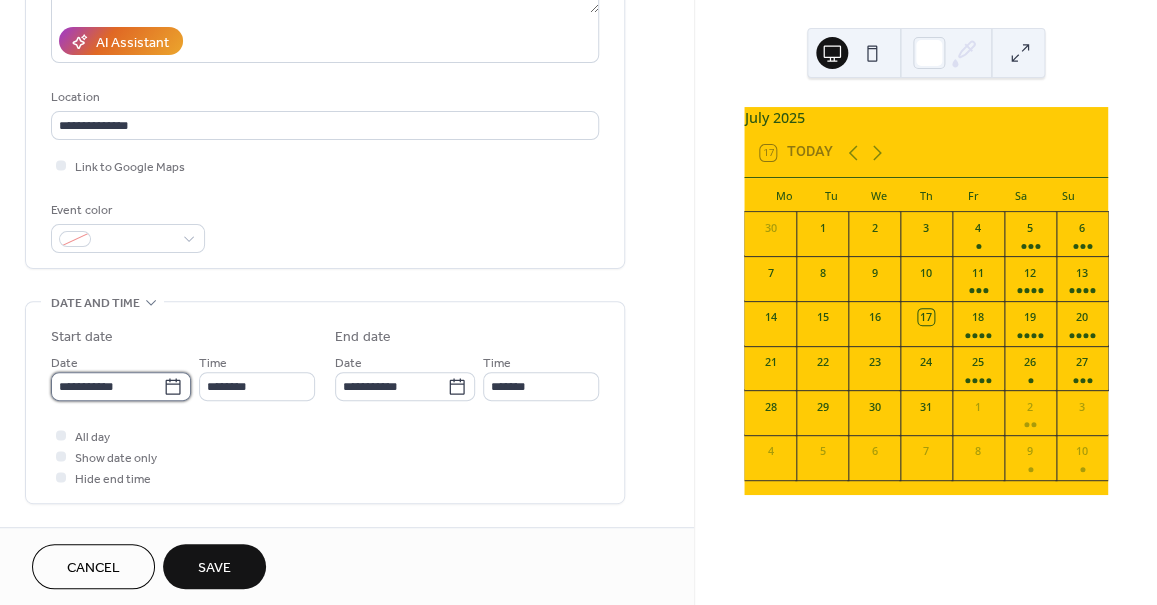 click on "**********" at bounding box center [107, 386] 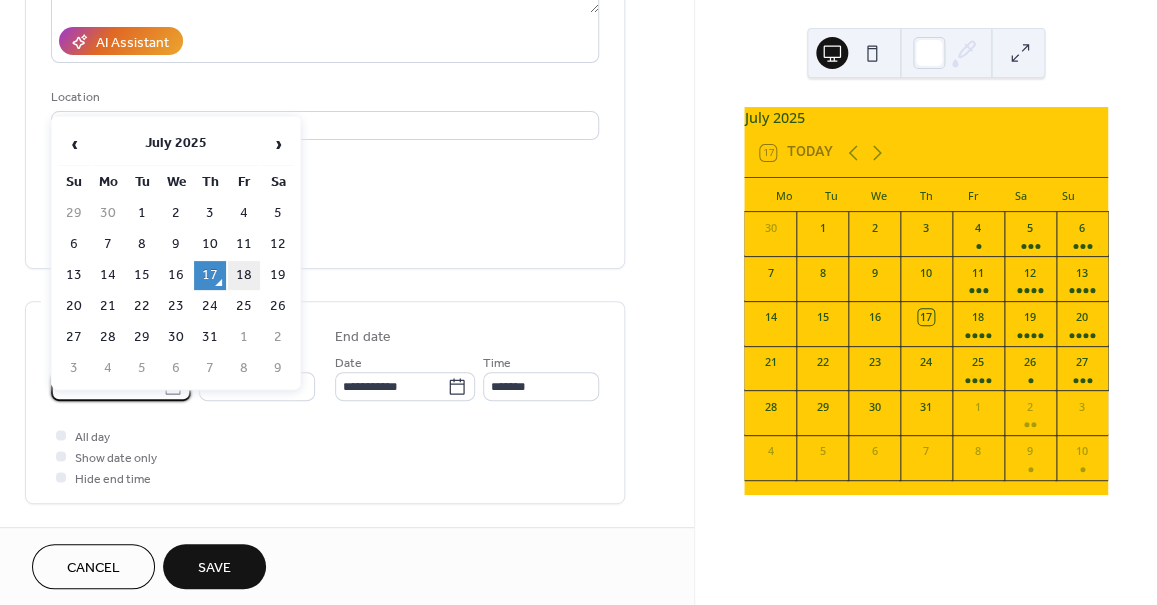 click on "18" at bounding box center [244, 275] 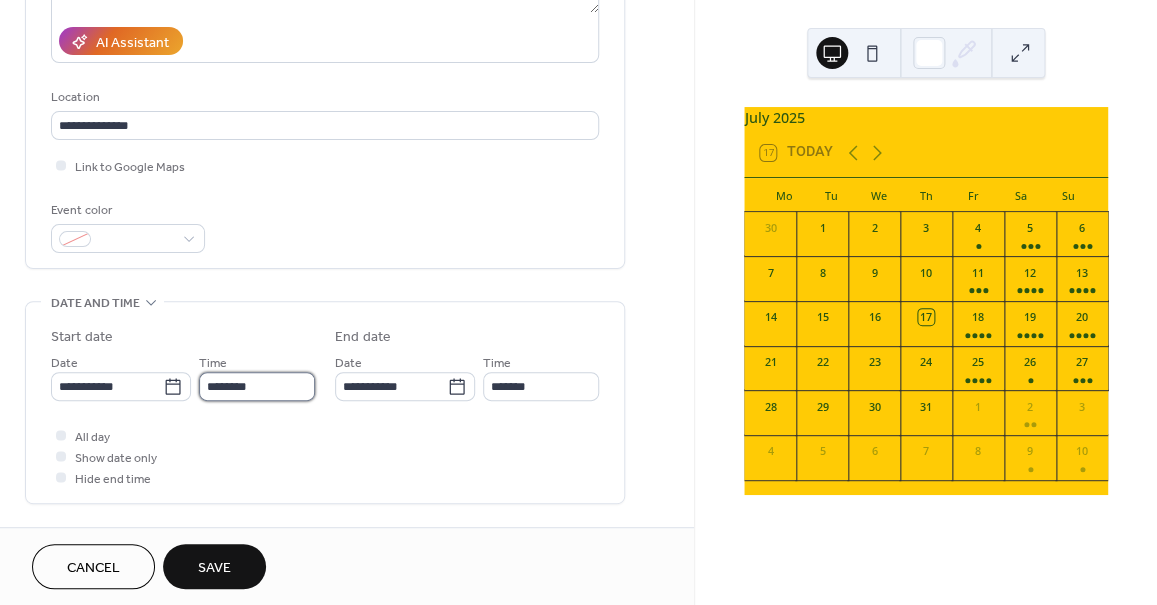 click on "********" at bounding box center (257, 386) 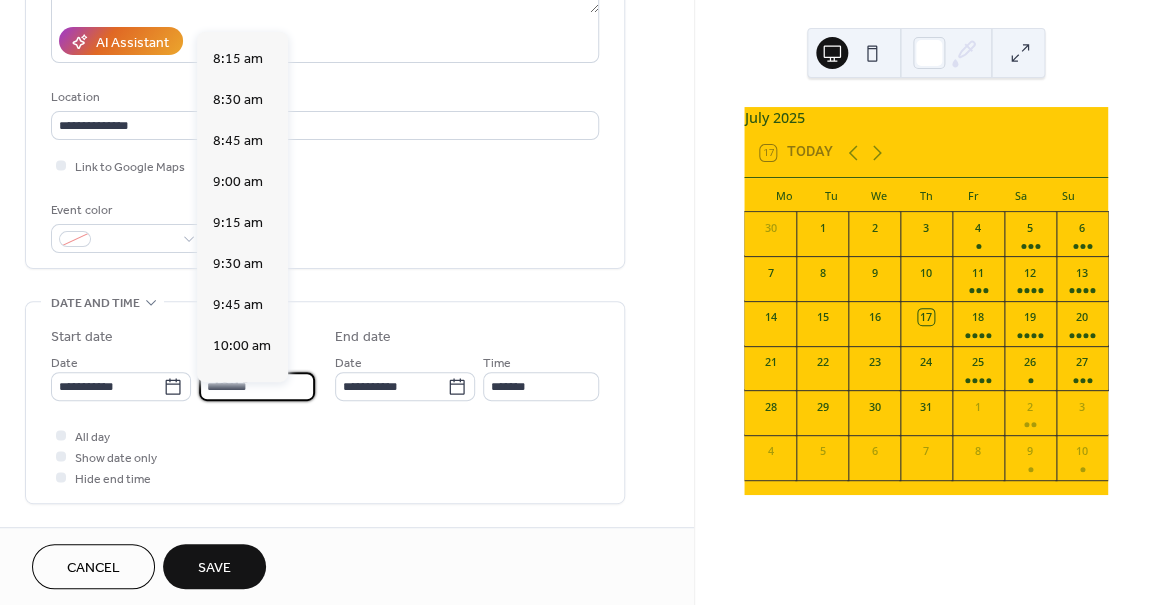 scroll, scrollTop: 1330, scrollLeft: 0, axis: vertical 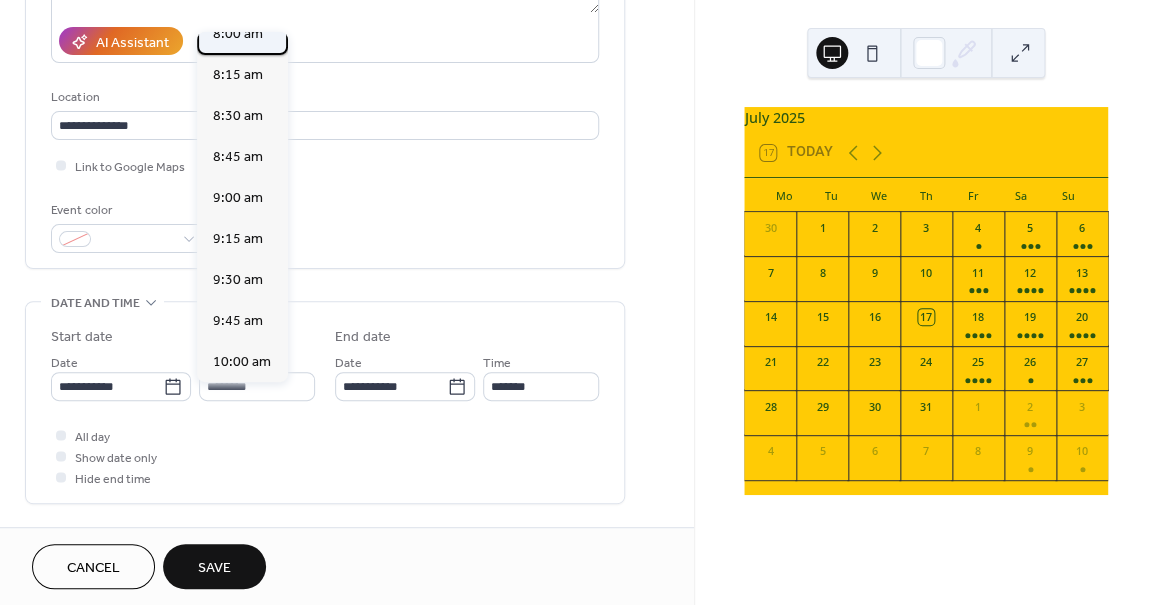 click on "8:00 am" at bounding box center [238, 33] 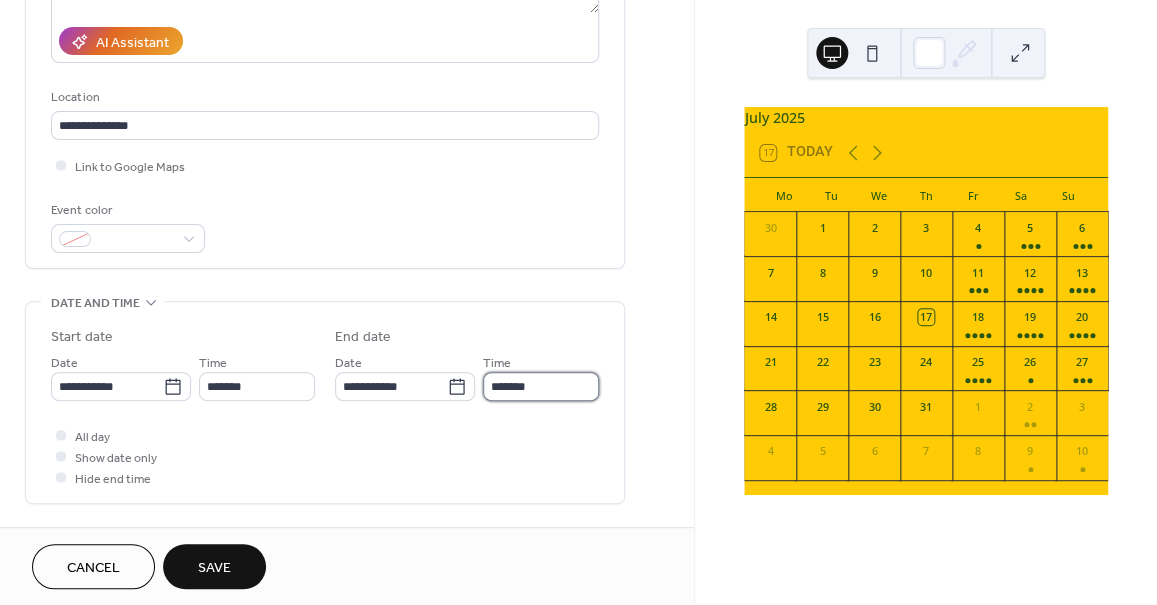 click on "*******" at bounding box center [541, 386] 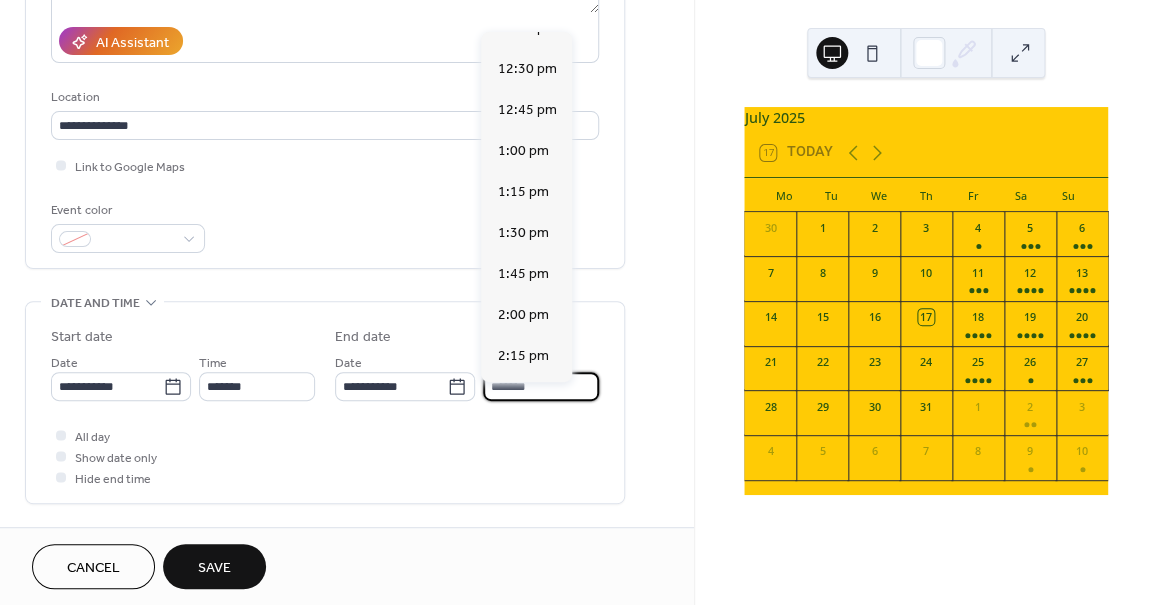scroll, scrollTop: 687, scrollLeft: 0, axis: vertical 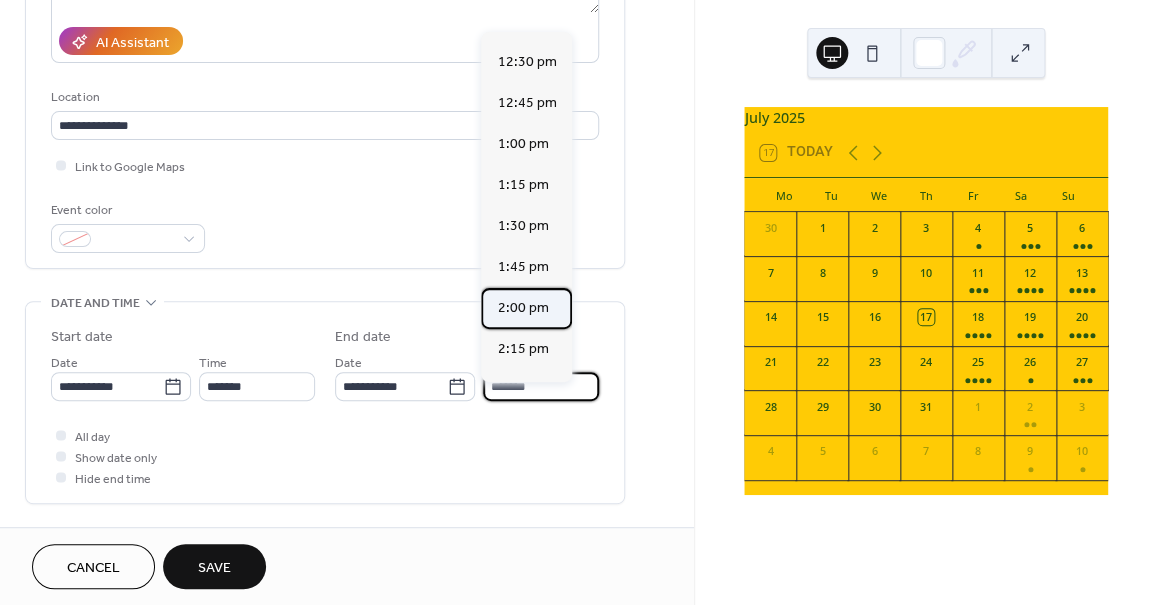 click on "2:00 pm" at bounding box center [522, 307] 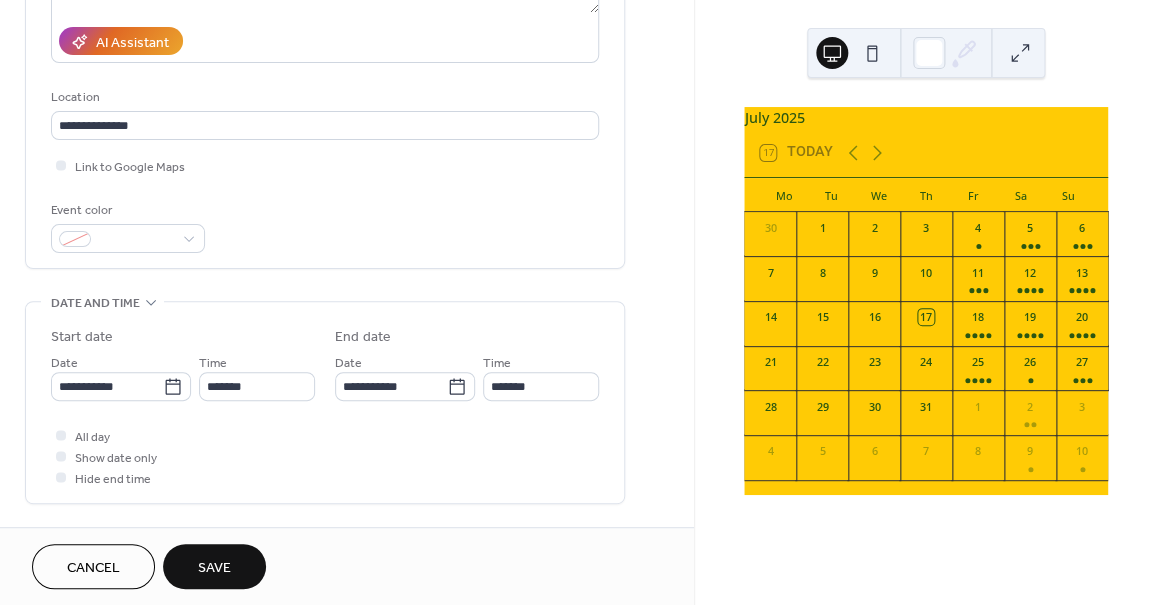 type on "*******" 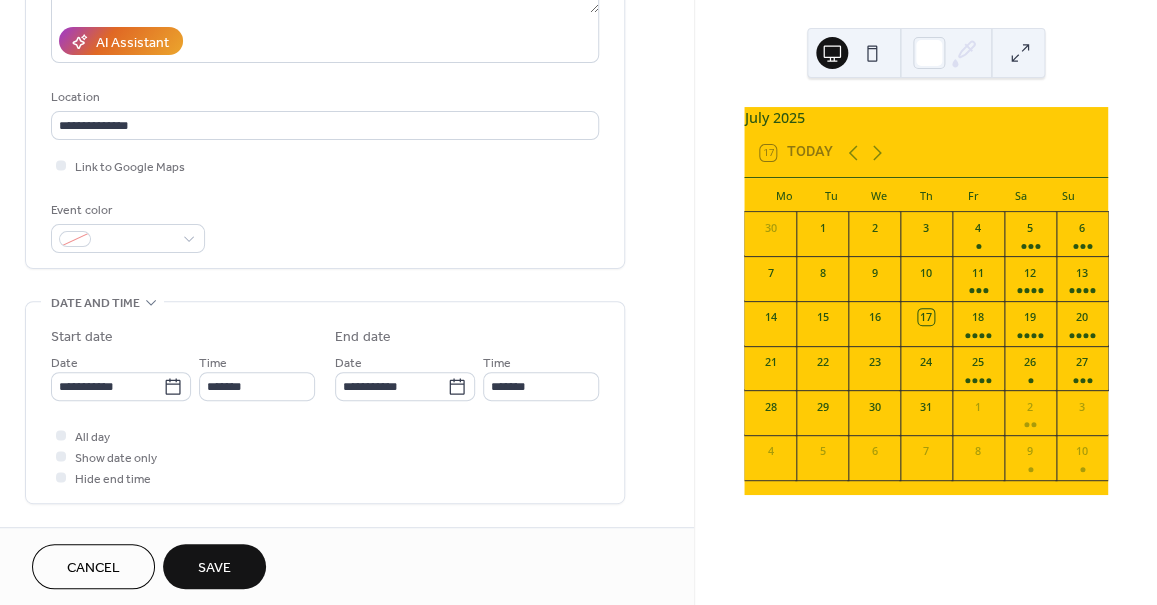 click on "Save" at bounding box center [214, 568] 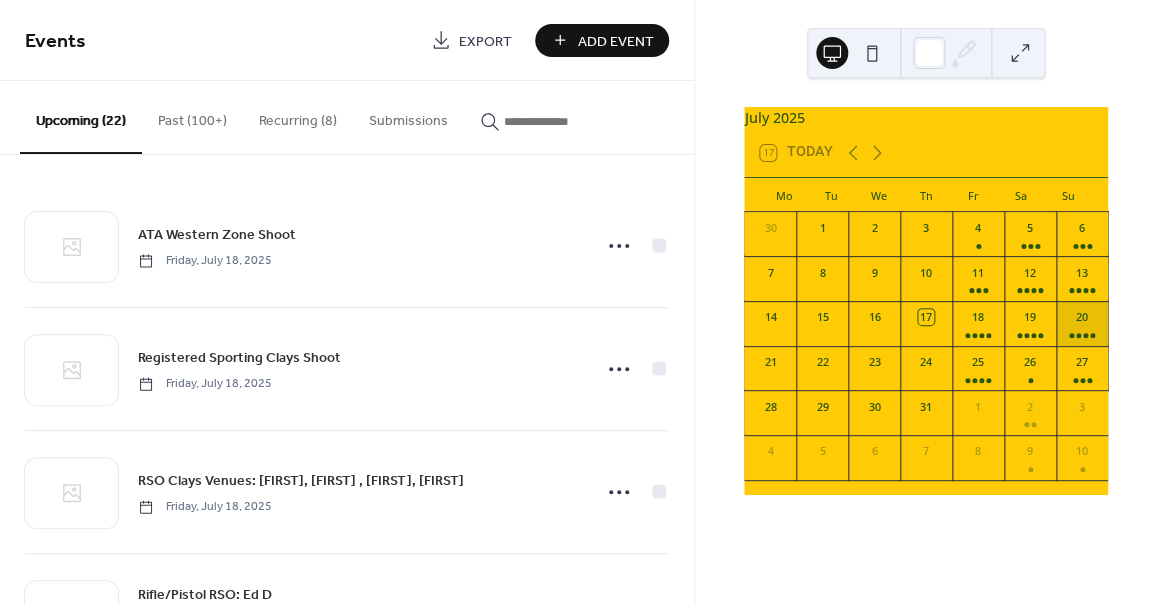 click on "20" at bounding box center (1082, 323) 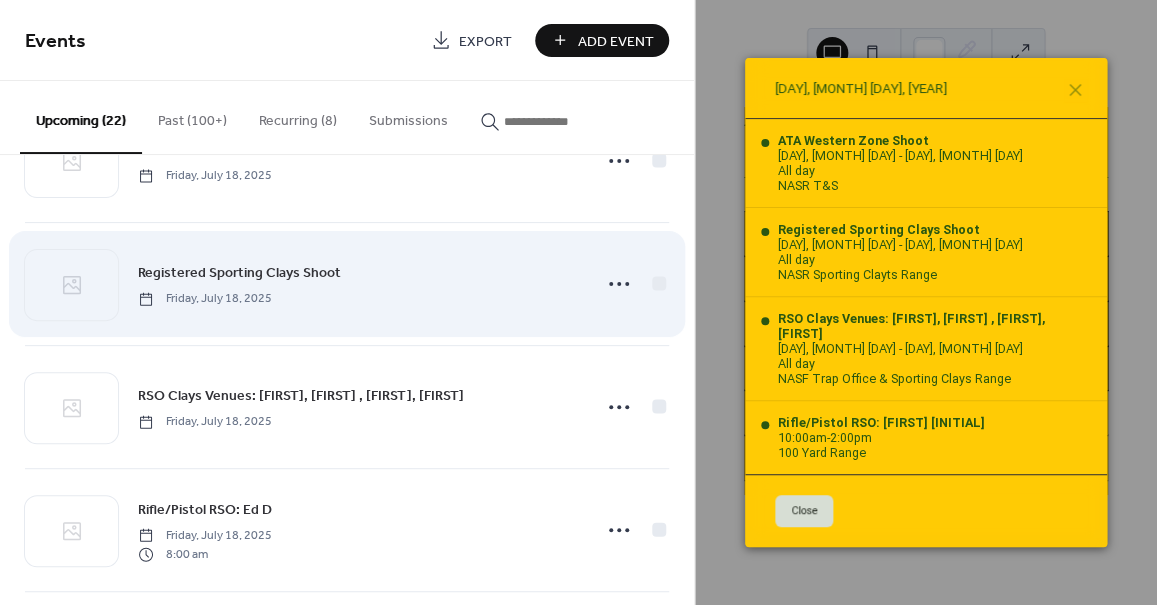 scroll, scrollTop: 0, scrollLeft: 0, axis: both 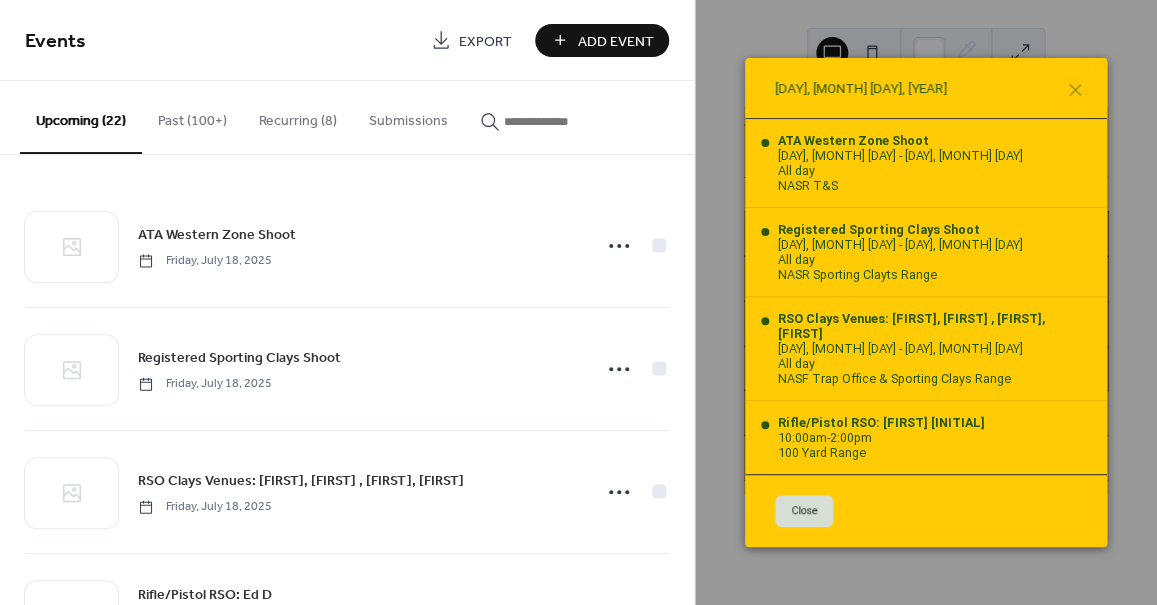 click on "Add Event" at bounding box center (616, 41) 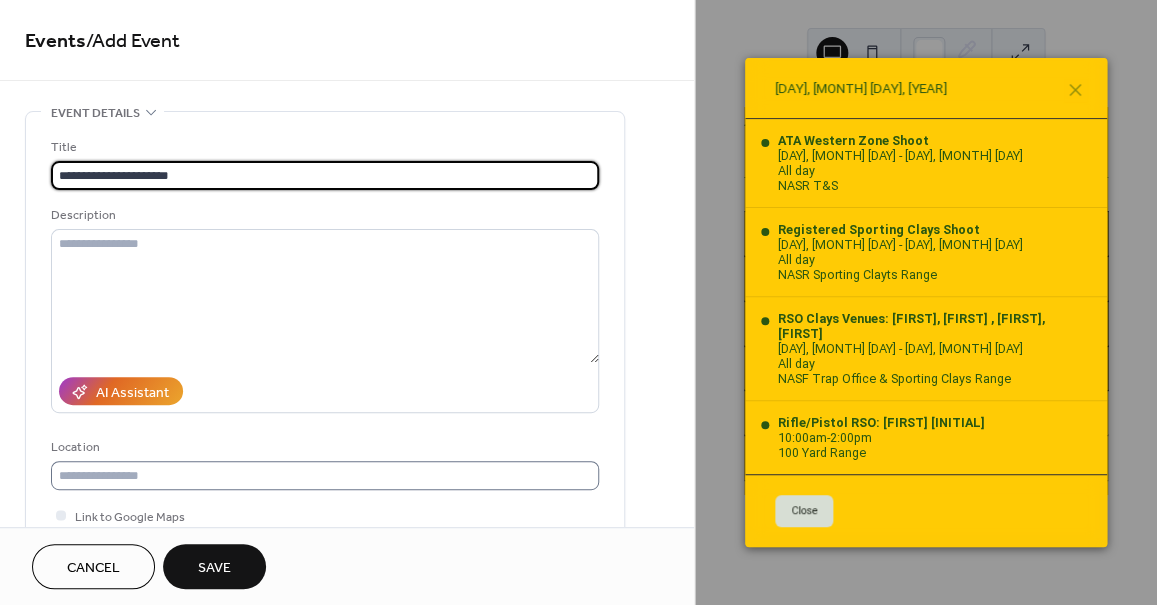 type on "**********" 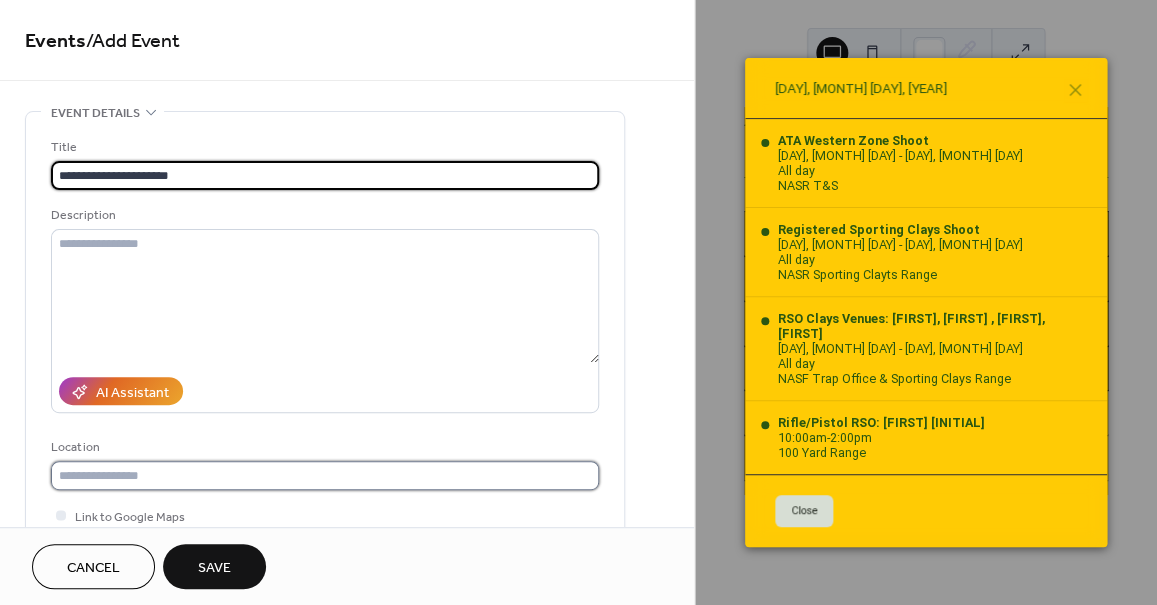 click at bounding box center [325, 475] 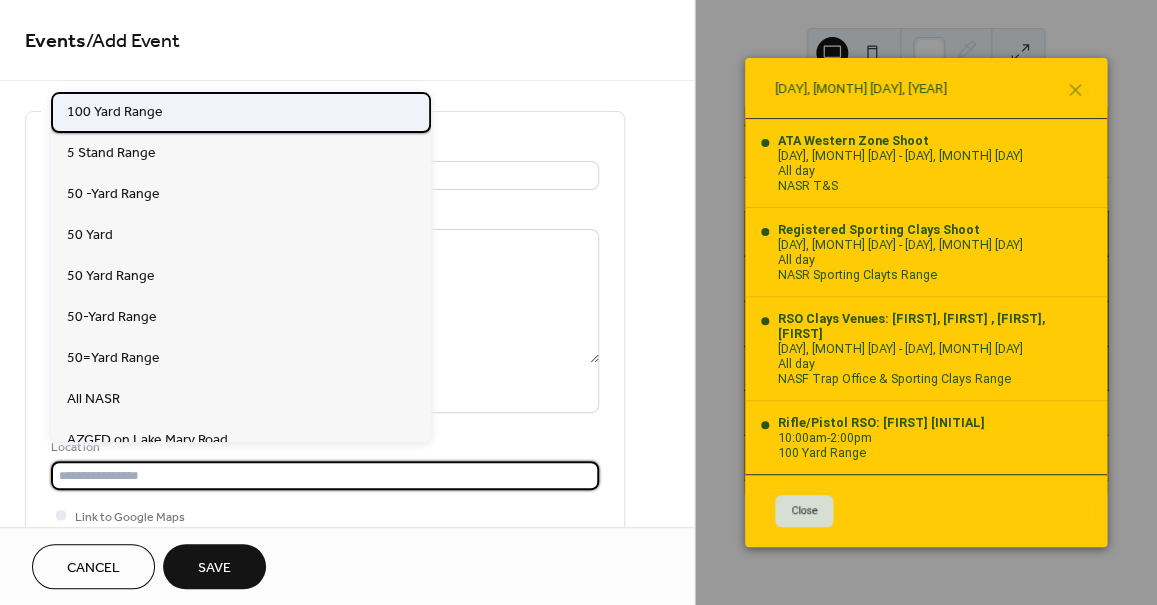 click on "100 Yard Range" at bounding box center (115, 111) 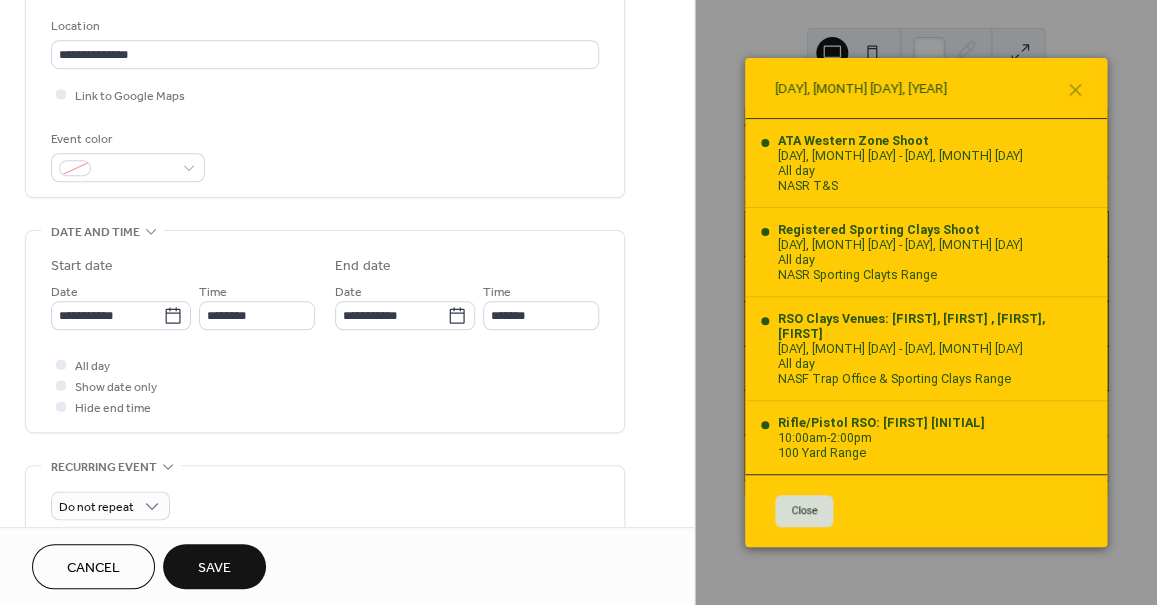 scroll, scrollTop: 424, scrollLeft: 0, axis: vertical 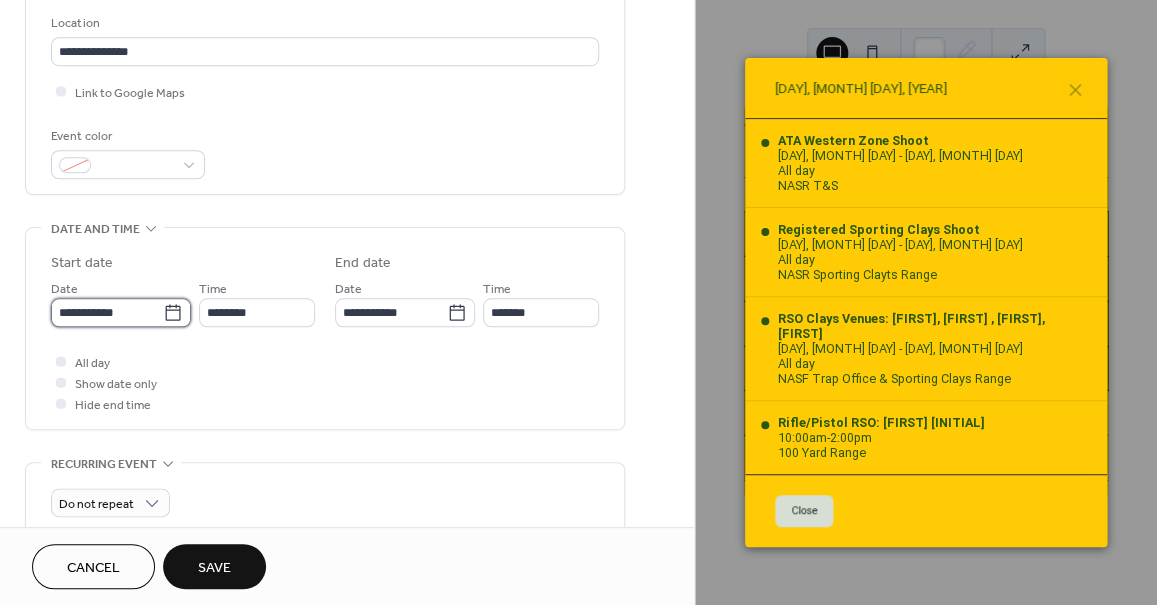 click on "**********" at bounding box center [107, 312] 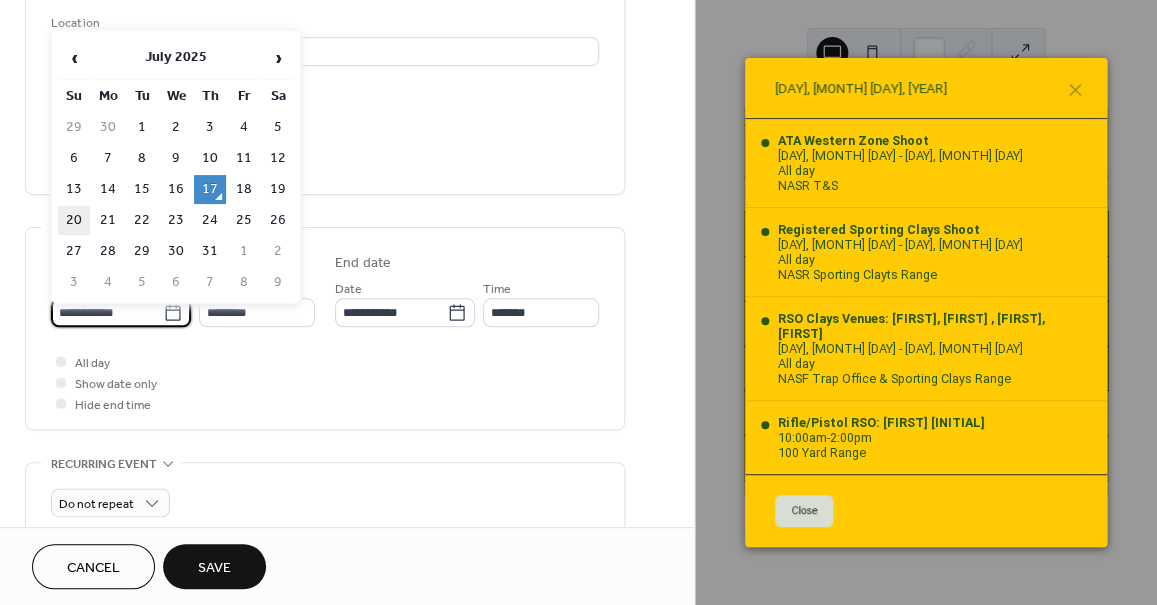 click on "20" at bounding box center [74, 220] 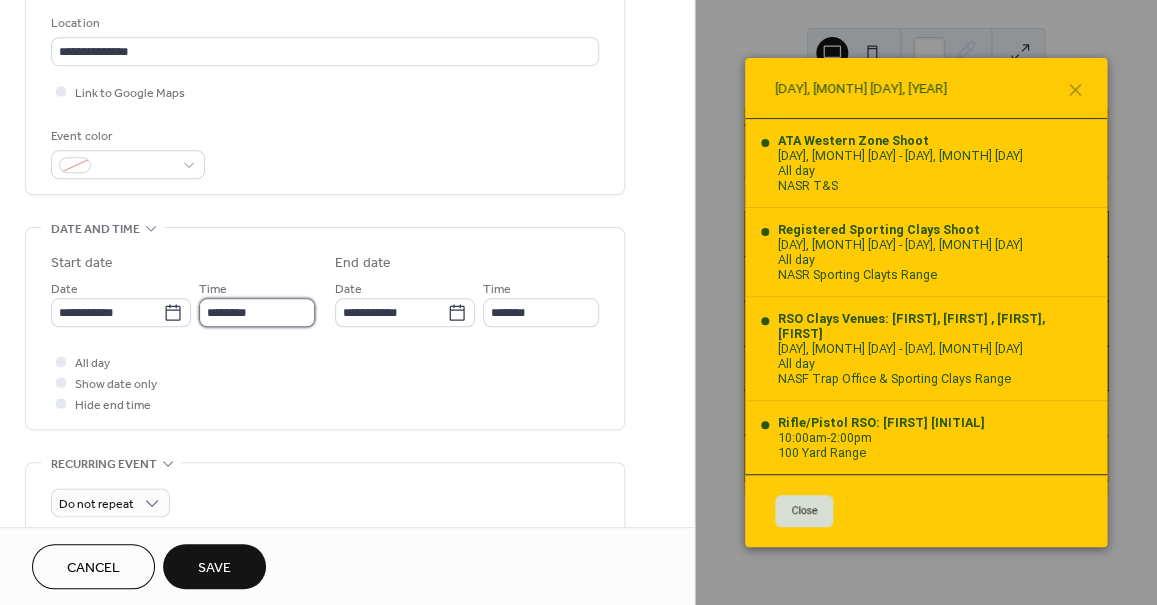 click on "********" at bounding box center (257, 312) 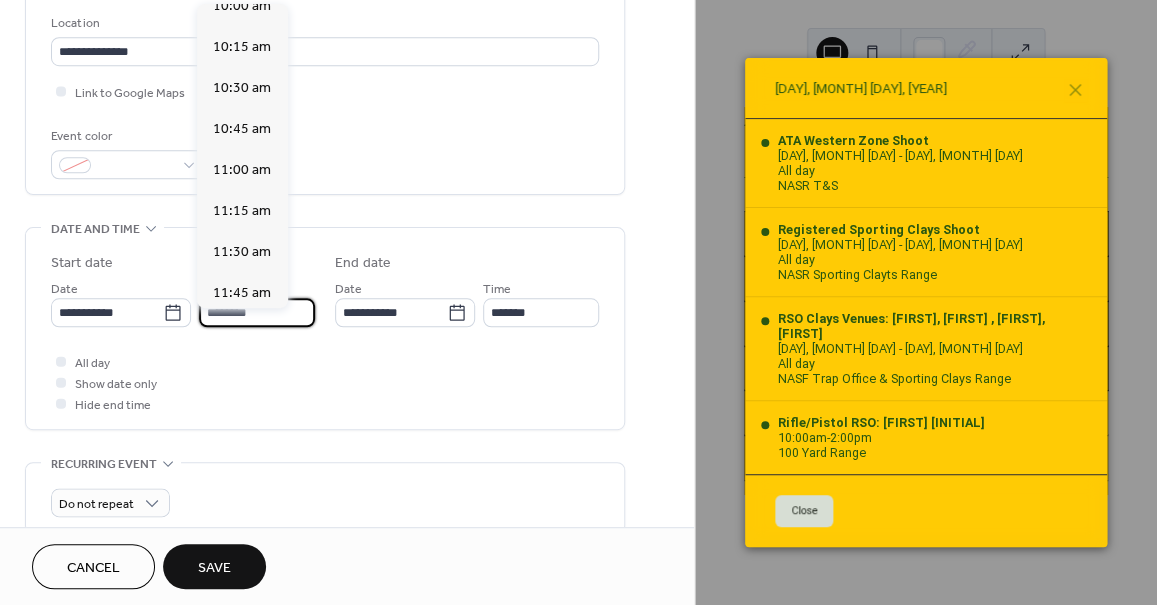 scroll, scrollTop: 1655, scrollLeft: 0, axis: vertical 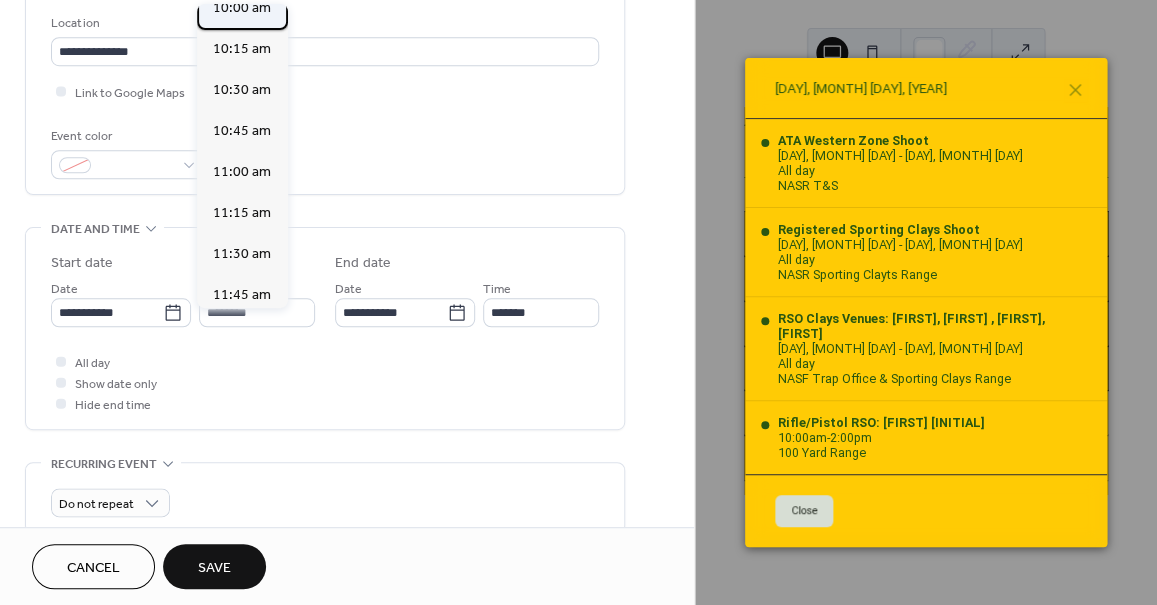 click on "10:00 am" at bounding box center (242, 9) 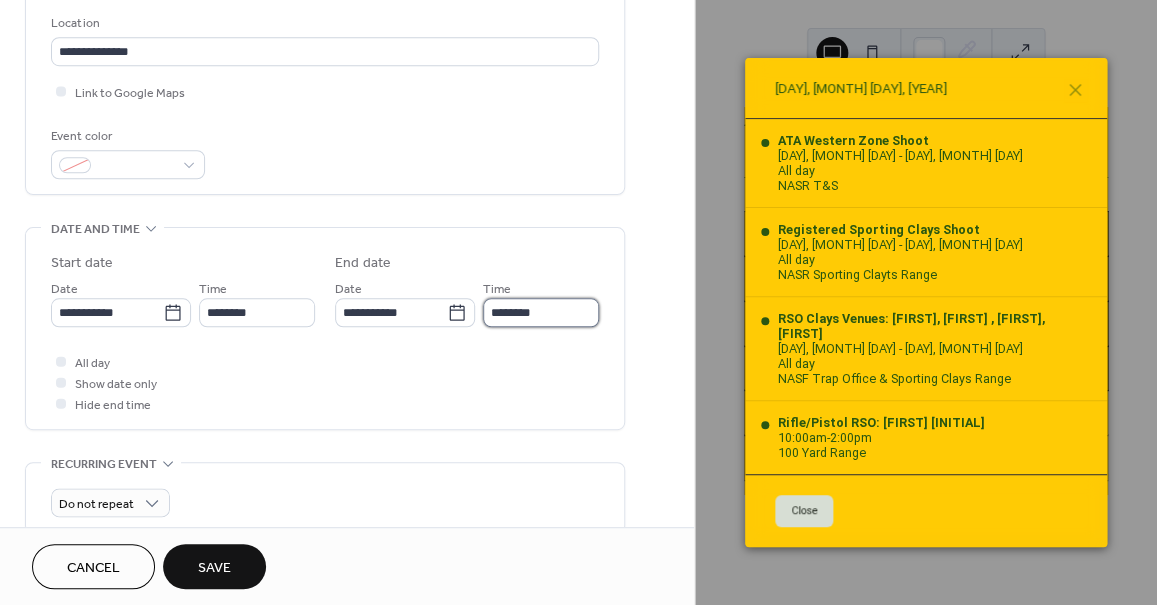 click on "********" at bounding box center (541, 312) 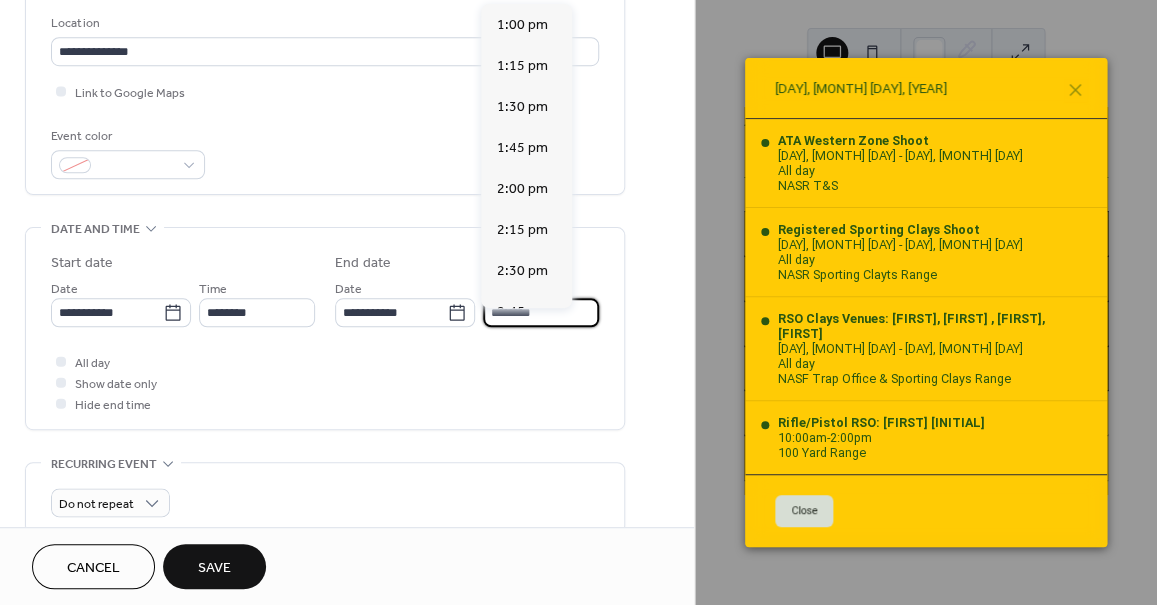 scroll, scrollTop: 452, scrollLeft: 0, axis: vertical 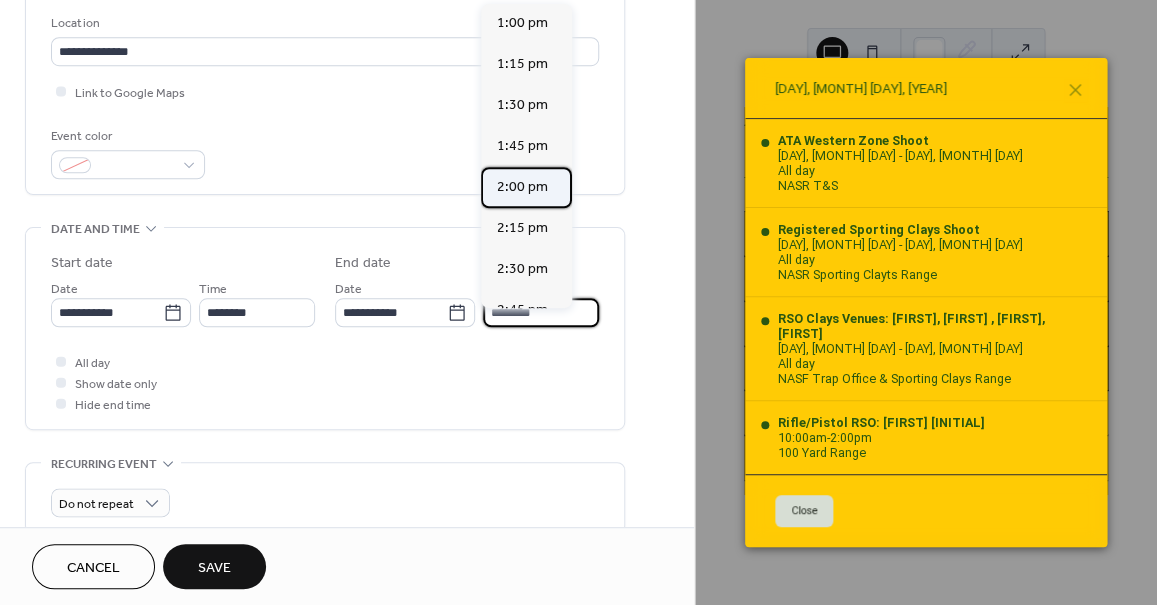 click on "2:00 pm" at bounding box center (522, 187) 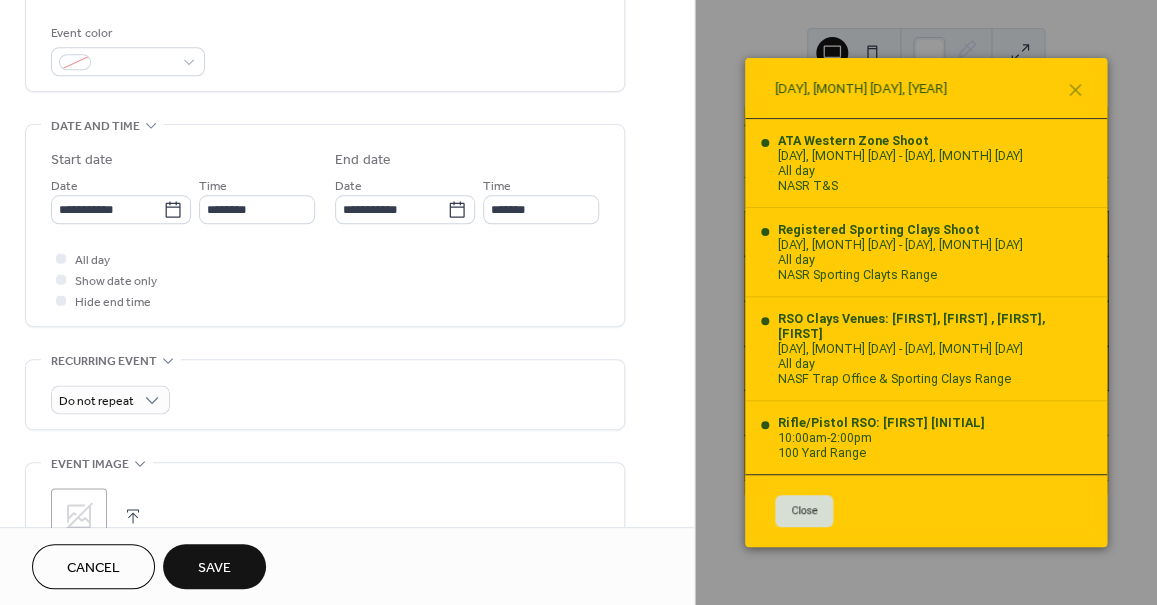 scroll, scrollTop: 550, scrollLeft: 0, axis: vertical 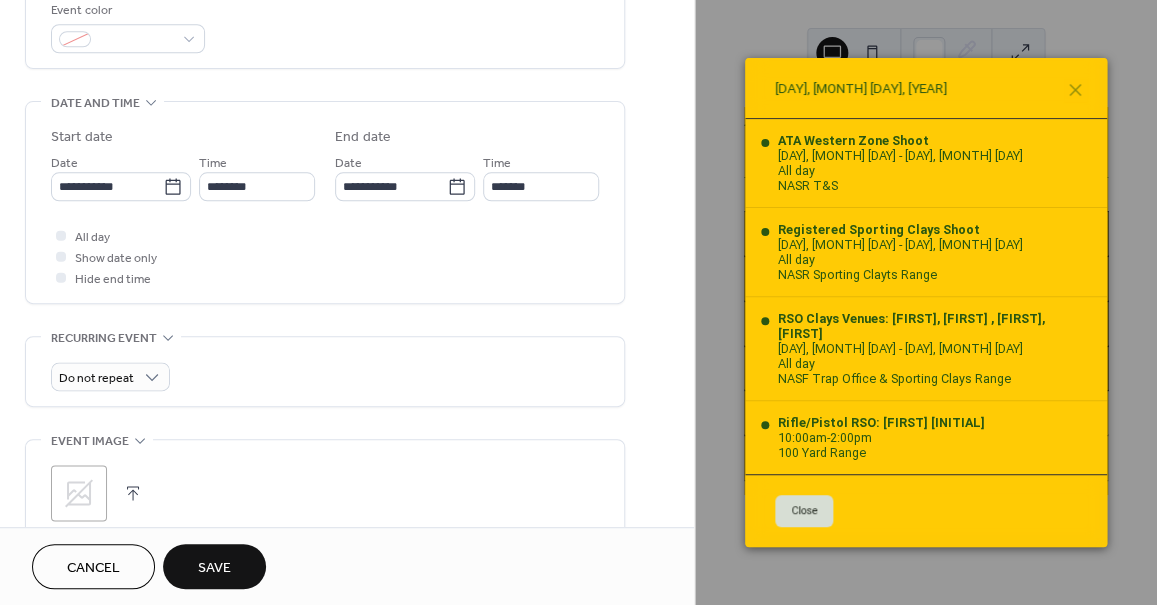 click on "Save" at bounding box center (214, 568) 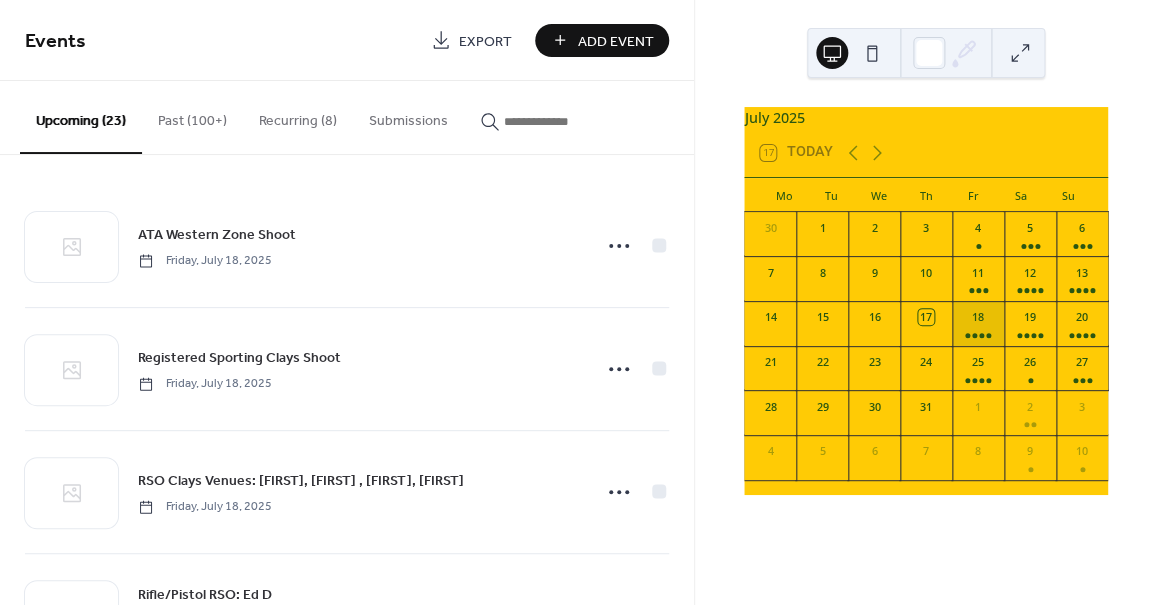 click on "18" at bounding box center [978, 323] 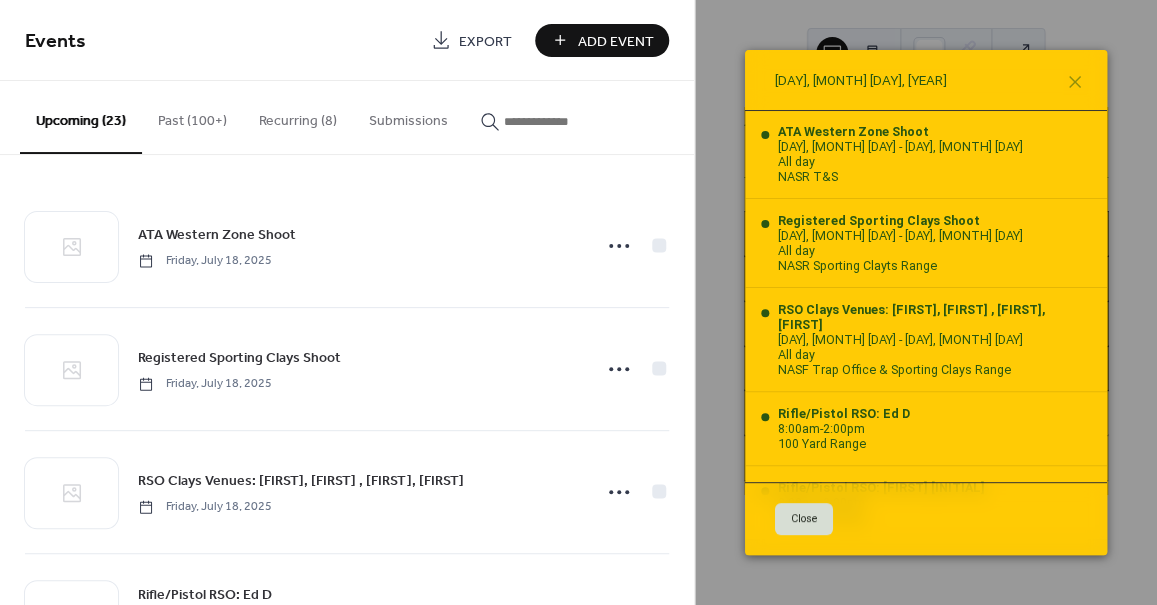 scroll, scrollTop: 0, scrollLeft: 0, axis: both 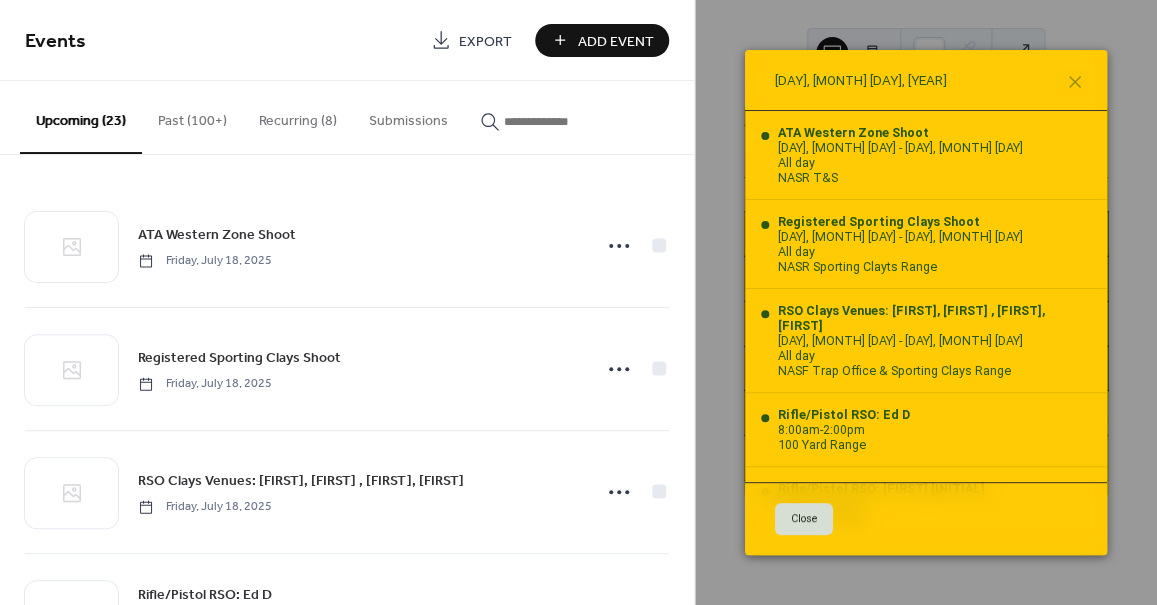click on "Close" at bounding box center [804, 519] 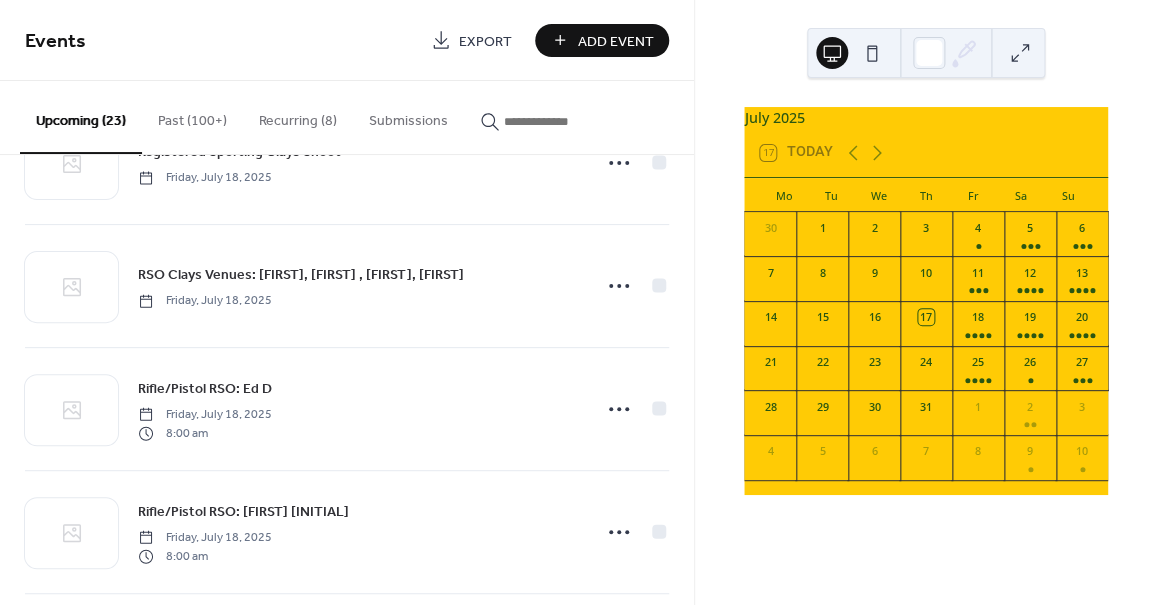 scroll, scrollTop: 219, scrollLeft: 0, axis: vertical 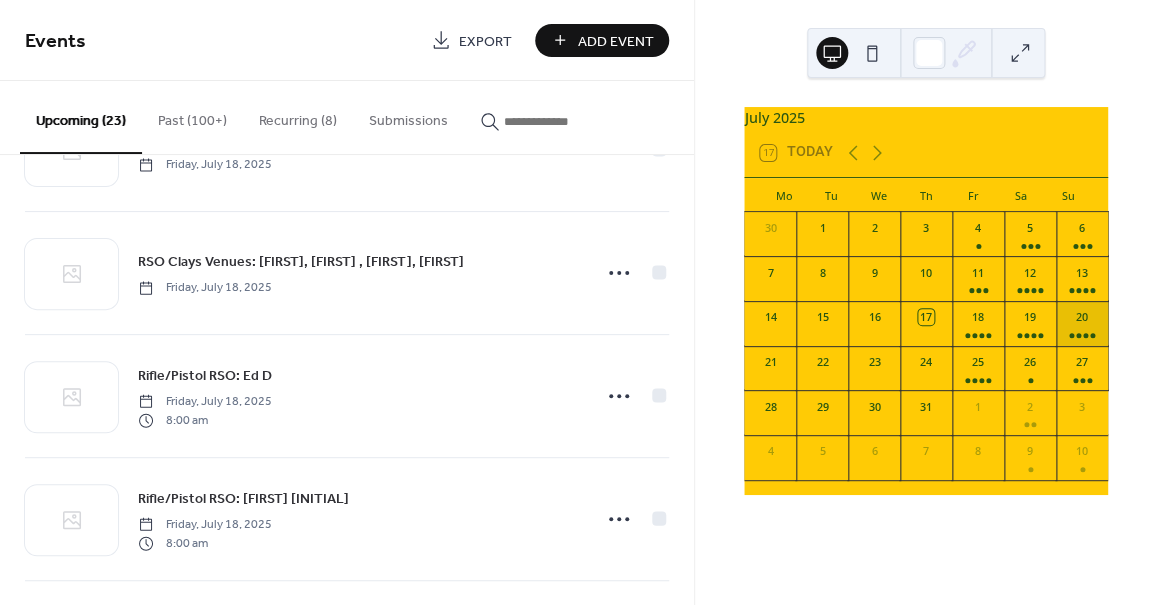 click on "20" at bounding box center (1082, 323) 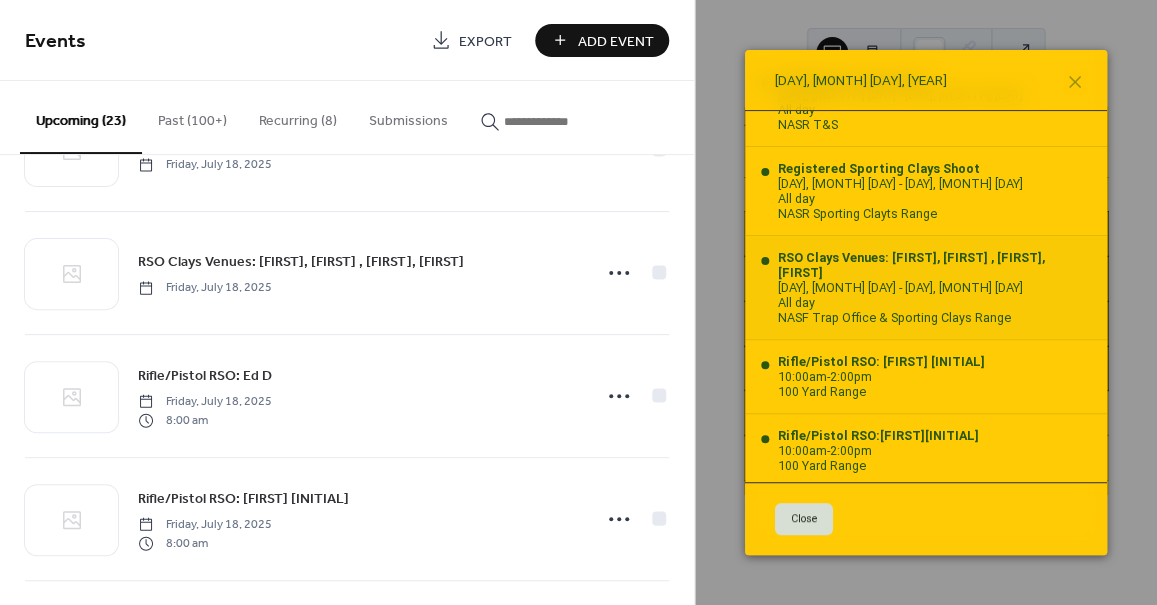 scroll, scrollTop: 55, scrollLeft: 0, axis: vertical 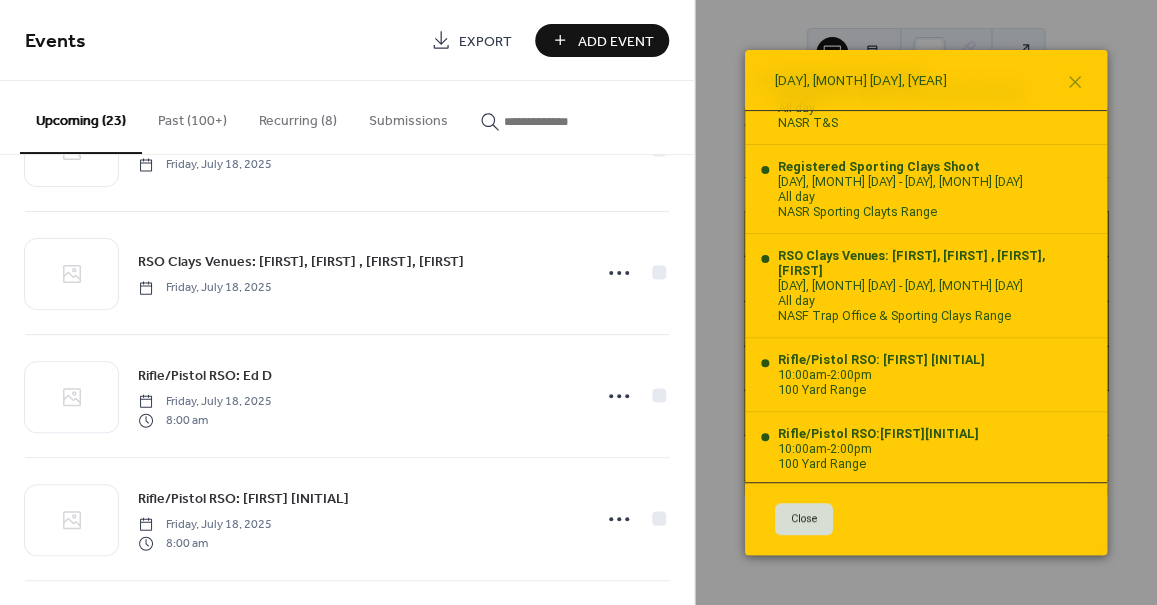 click on "Close" at bounding box center (804, 519) 